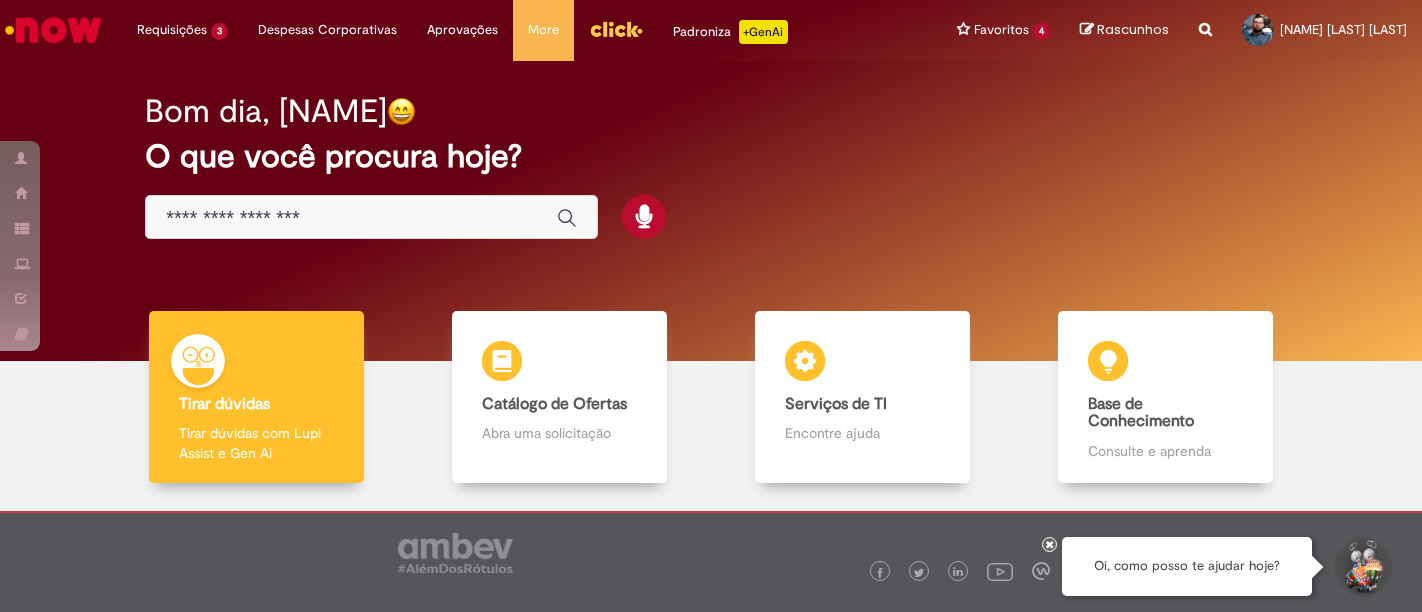 scroll, scrollTop: 0, scrollLeft: 0, axis: both 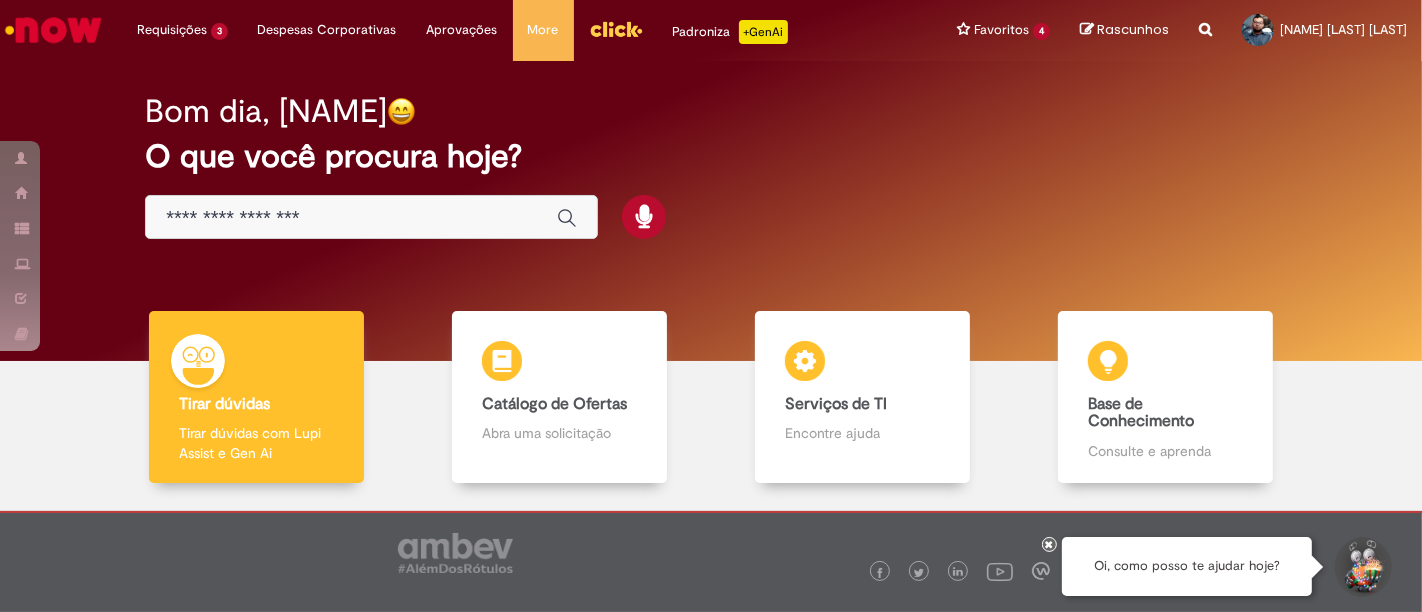 click at bounding box center [351, 218] 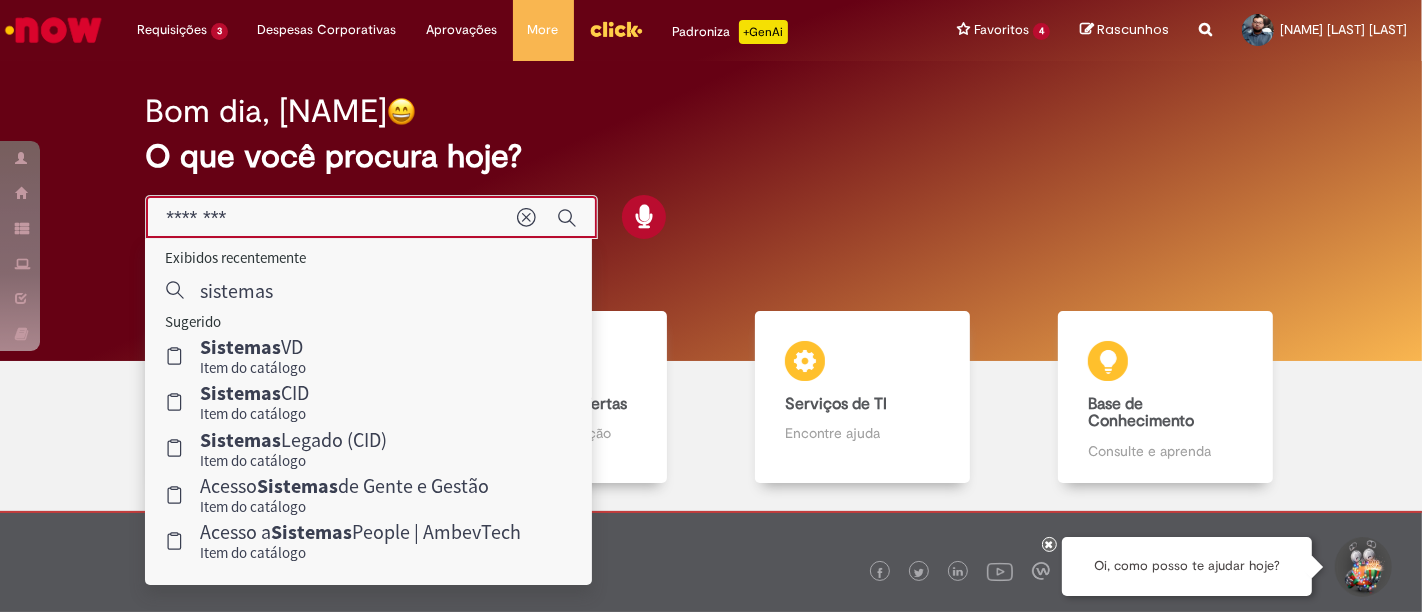 type on "*******" 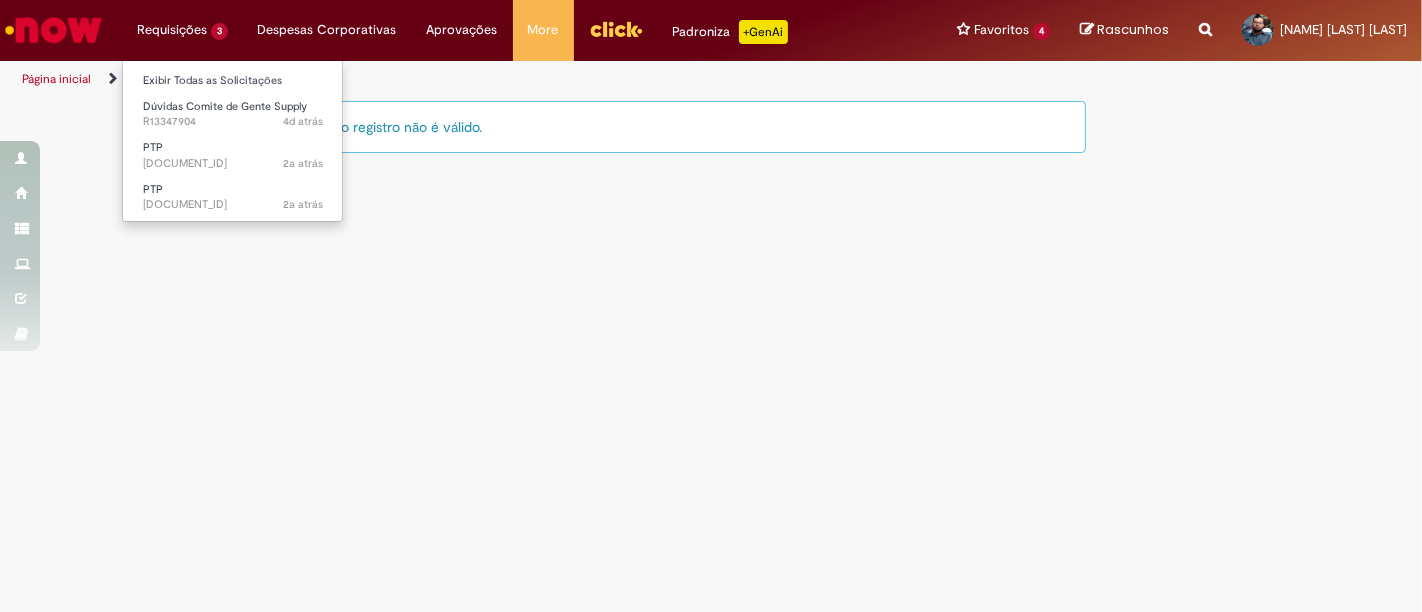 click on "Requisições   3
Exibir Todas as Solicitações
Dúvidas Comite de Gente Supply
4d atrás 4 dias atrás  [DOCUMENT_ID]
PTP
2a atrás 2 anos atrás  [DOCUMENT_ID]
PTP
2a atrás 2 anos atrás  [DOCUMENT_ID]" at bounding box center (182, 30) 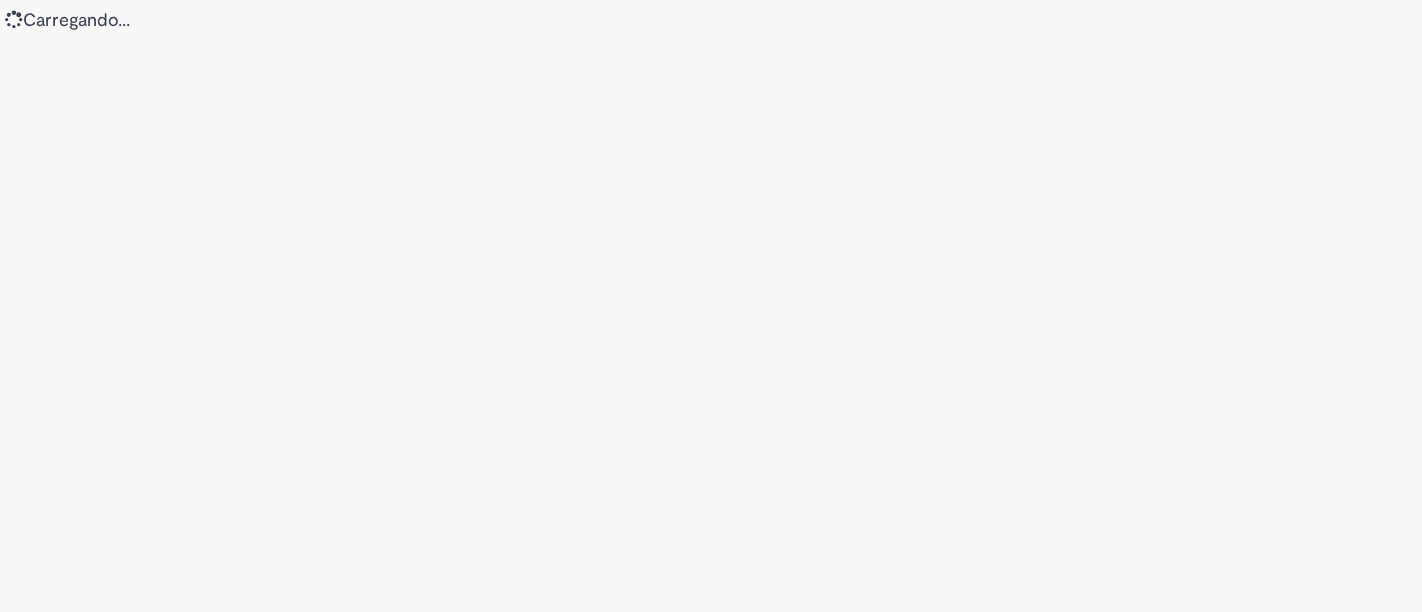 scroll, scrollTop: 0, scrollLeft: 0, axis: both 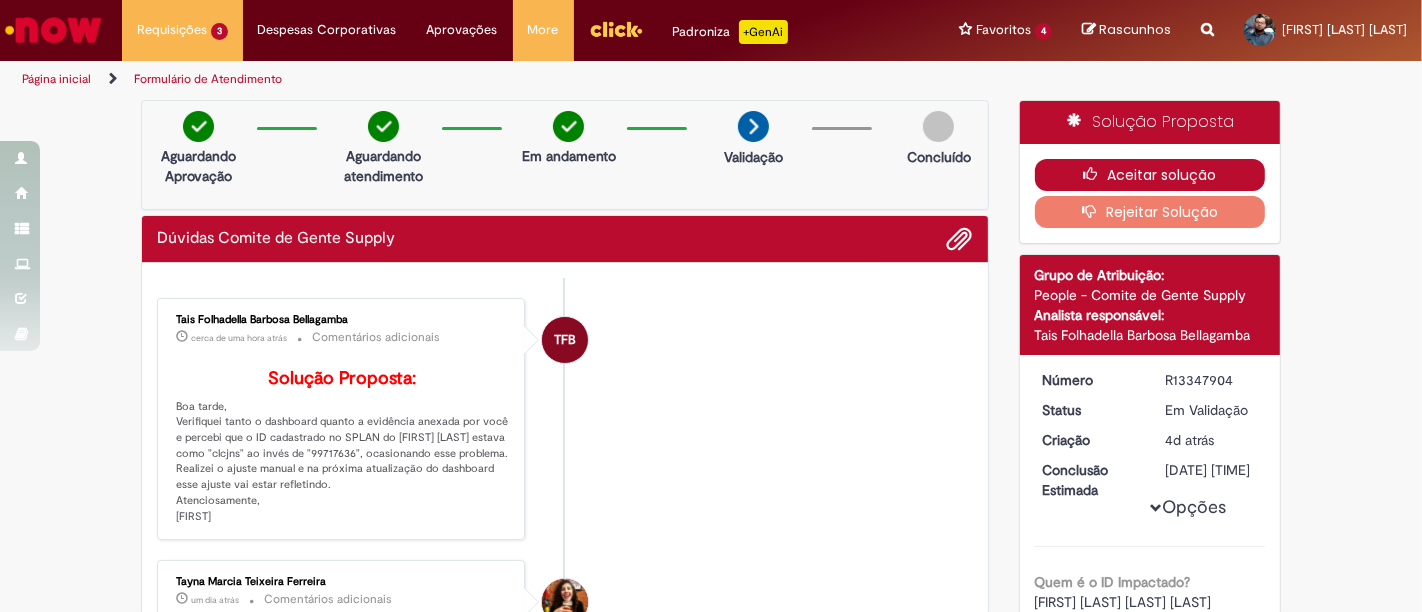 click on "Aceitar solução" at bounding box center (1150, 175) 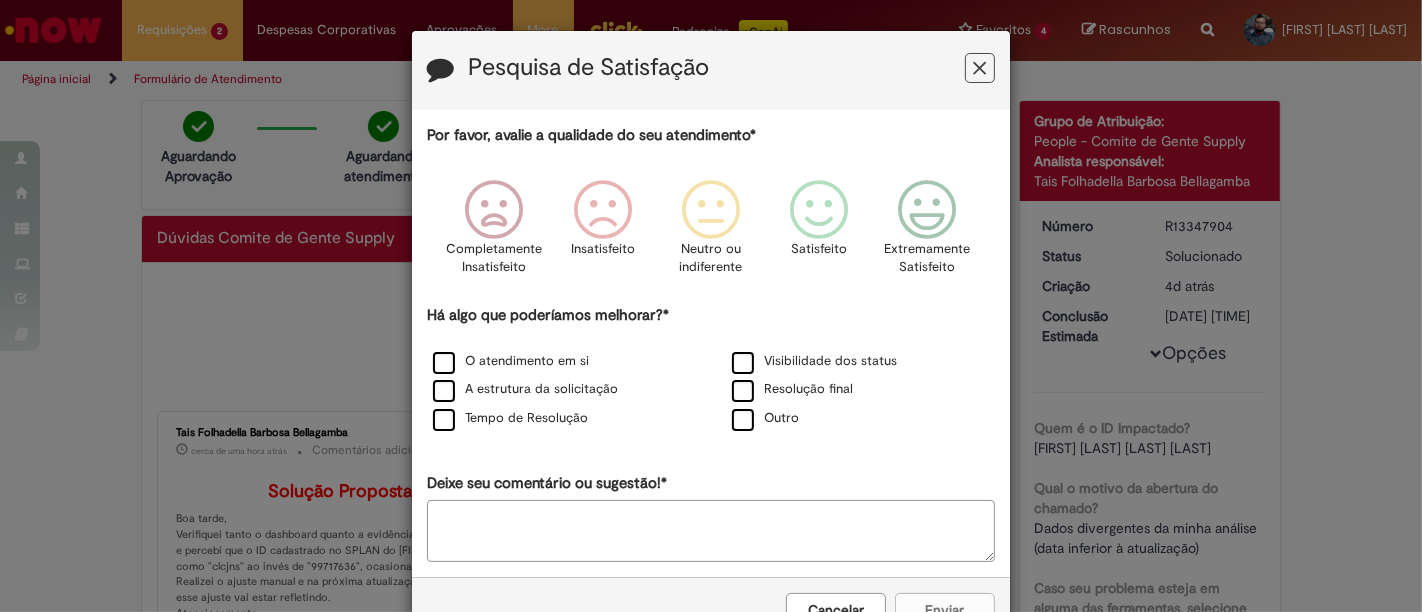 click on "Deixe seu comentário ou sugestão!*" at bounding box center (711, 531) 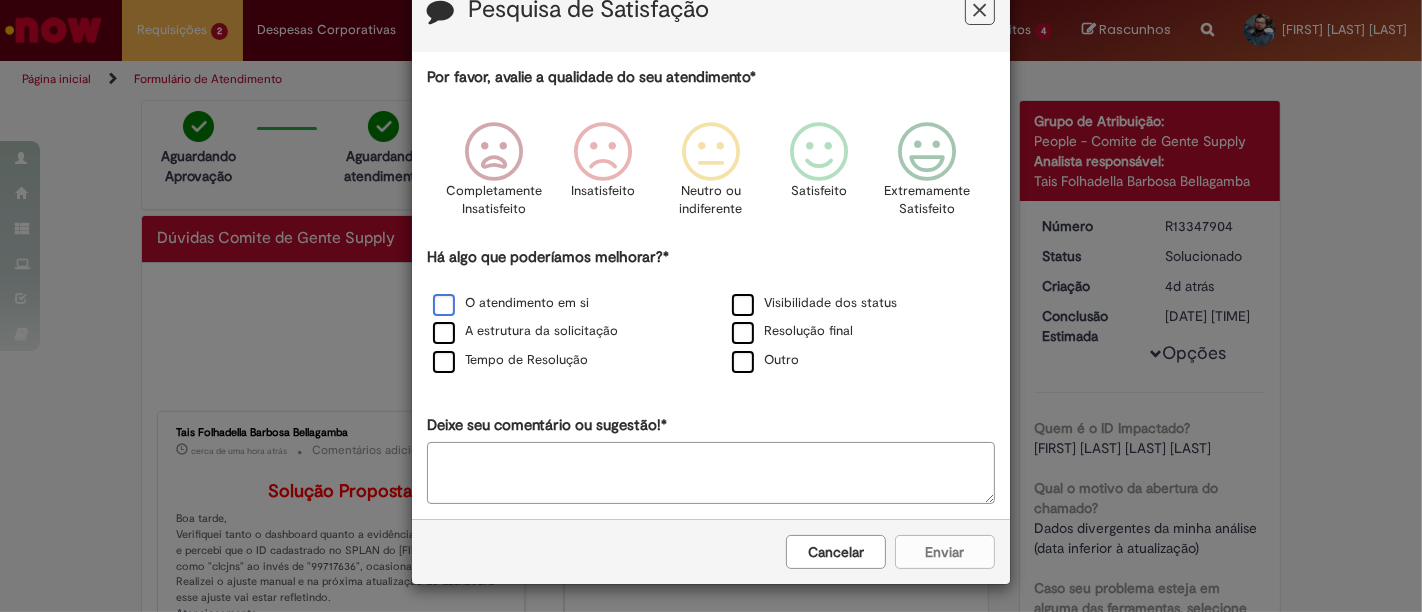 click on "O atendimento em si" at bounding box center [511, 303] 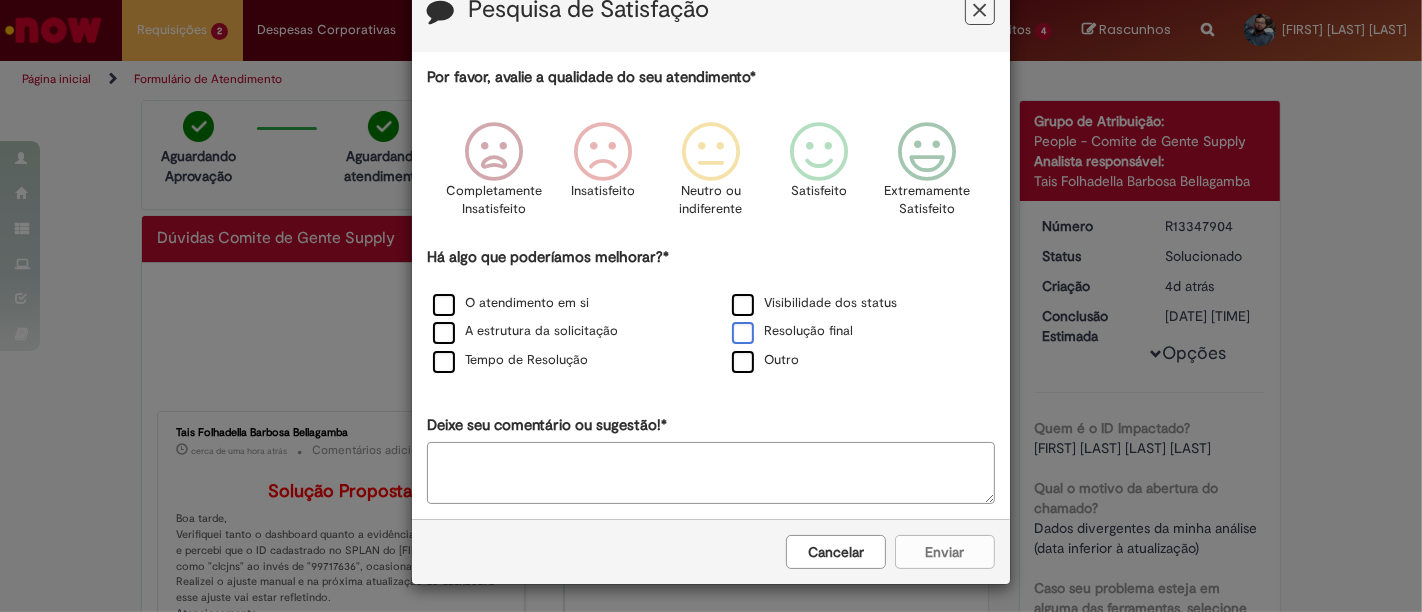 click on "Resolução final" at bounding box center [792, 331] 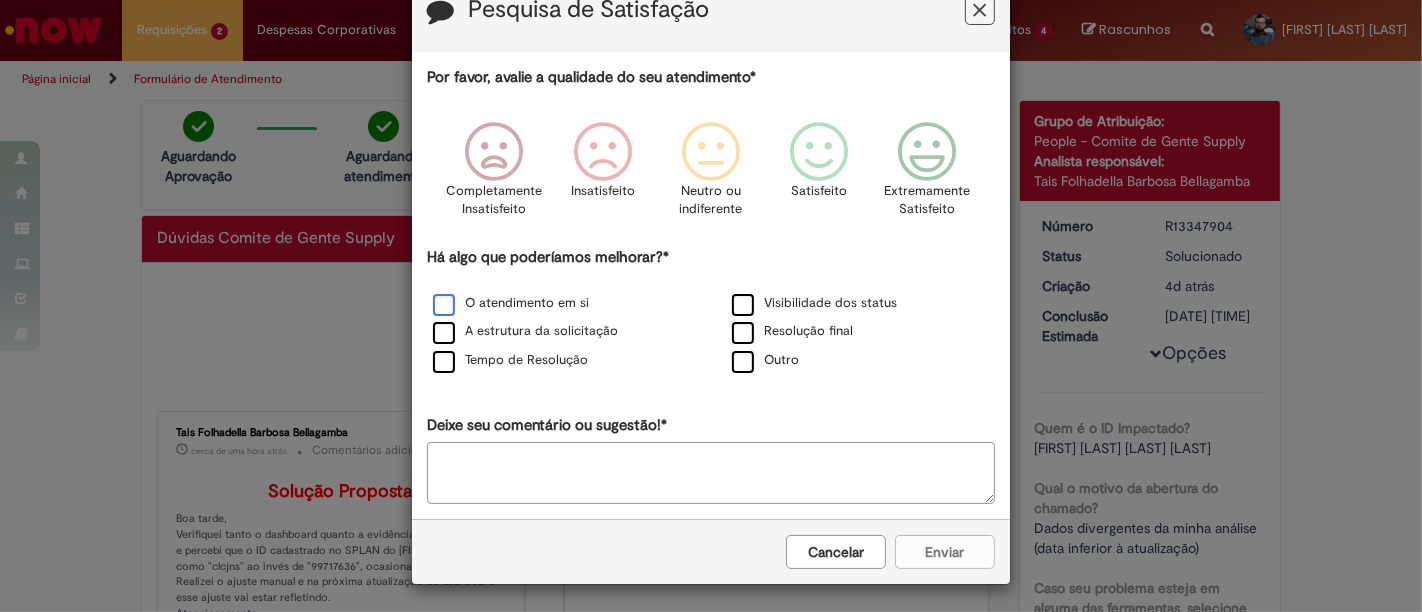 click on "O atendimento em si" at bounding box center (511, 303) 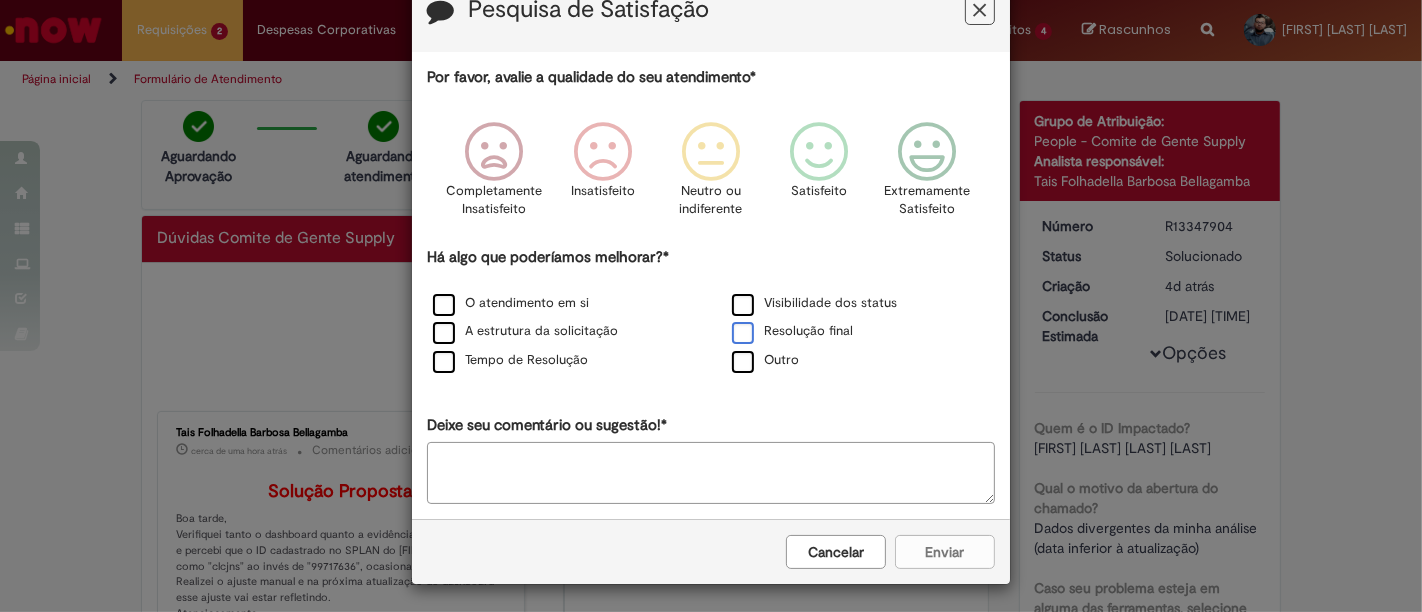 click on "Resolução final" at bounding box center (792, 331) 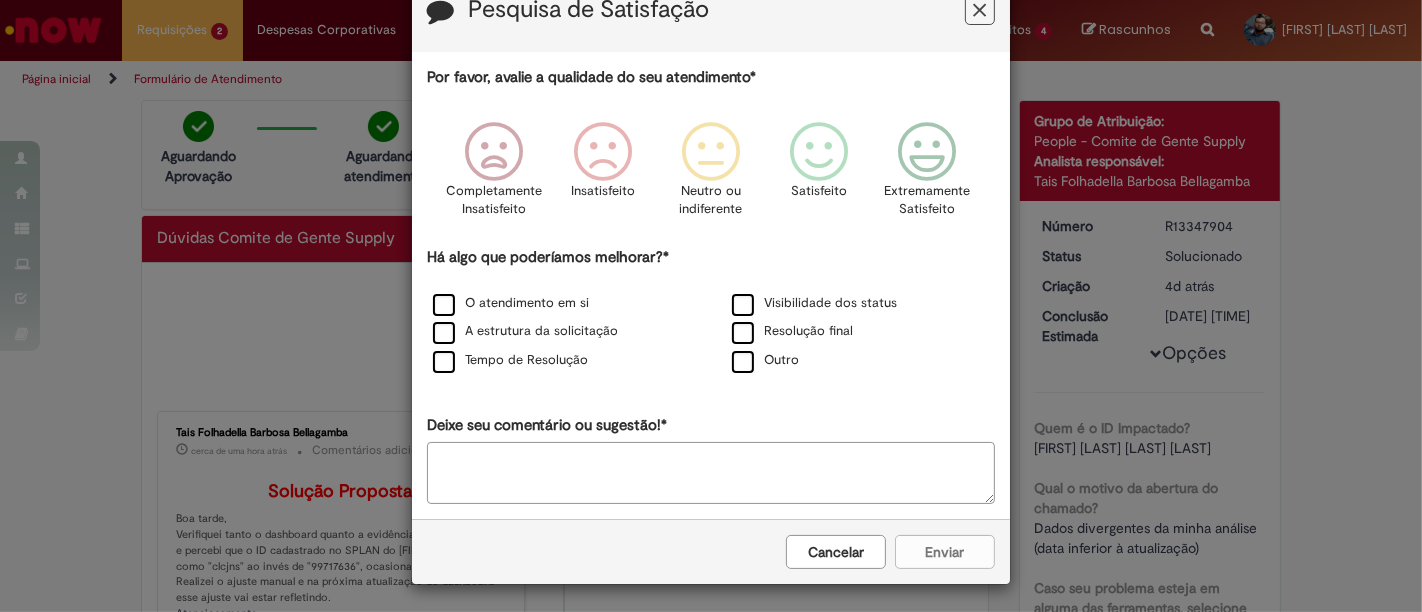 click on "Deixe seu comentário ou sugestão!*" at bounding box center (711, 473) 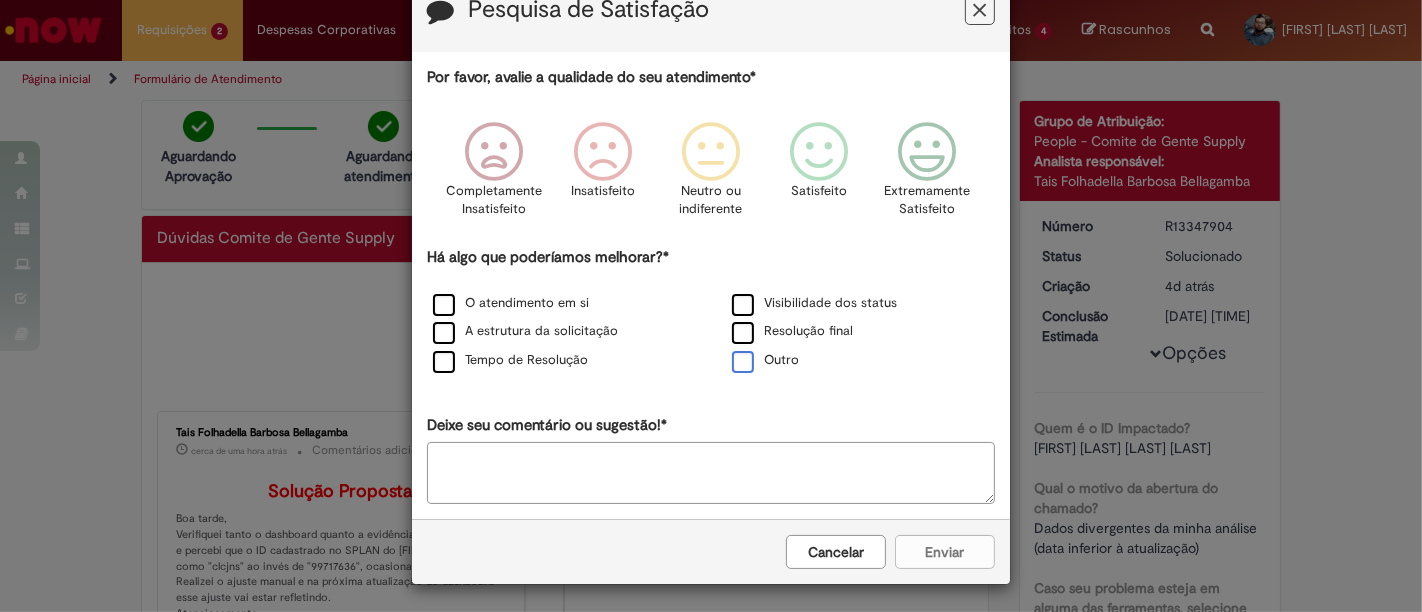 click on "Outro" at bounding box center (765, 360) 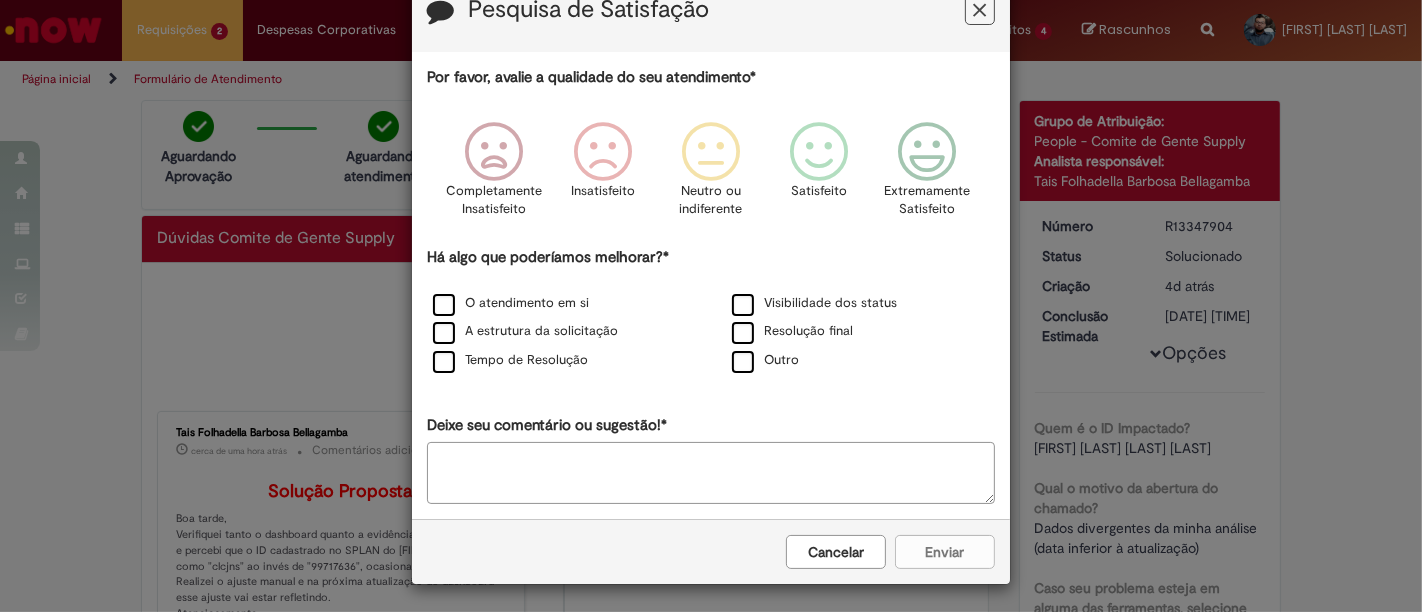 drag, startPoint x: 708, startPoint y: 469, endPoint x: 632, endPoint y: 374, distance: 121.65936 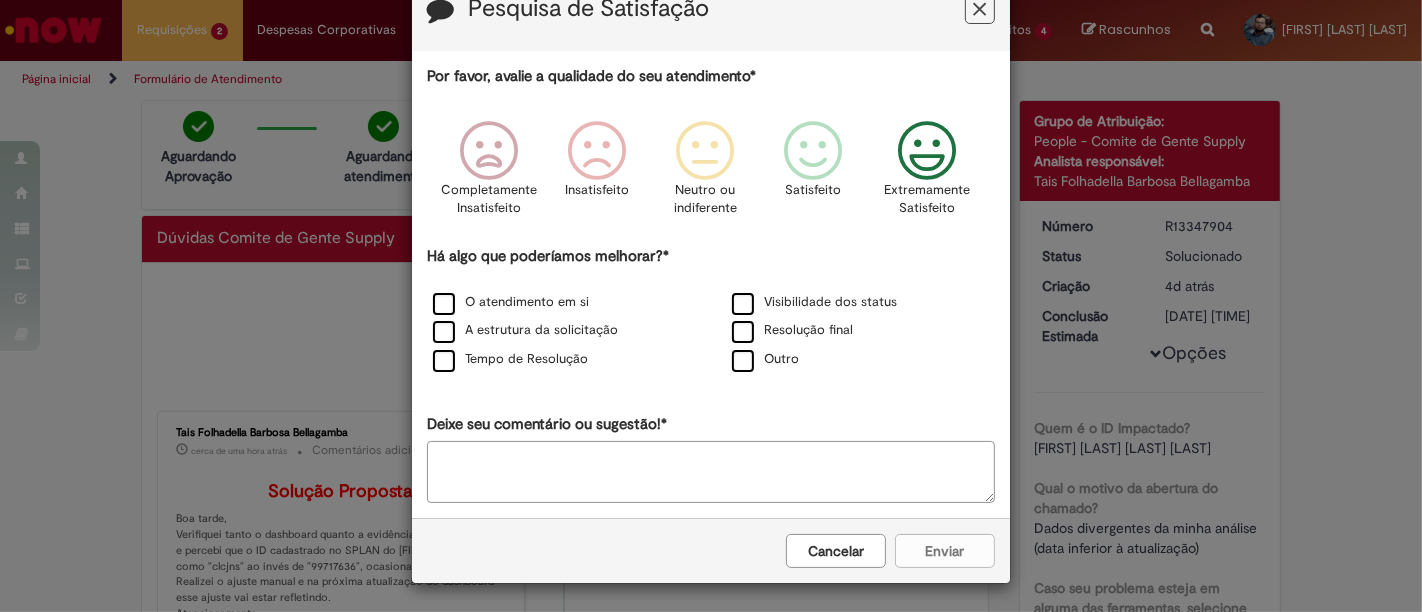 click at bounding box center [927, 151] 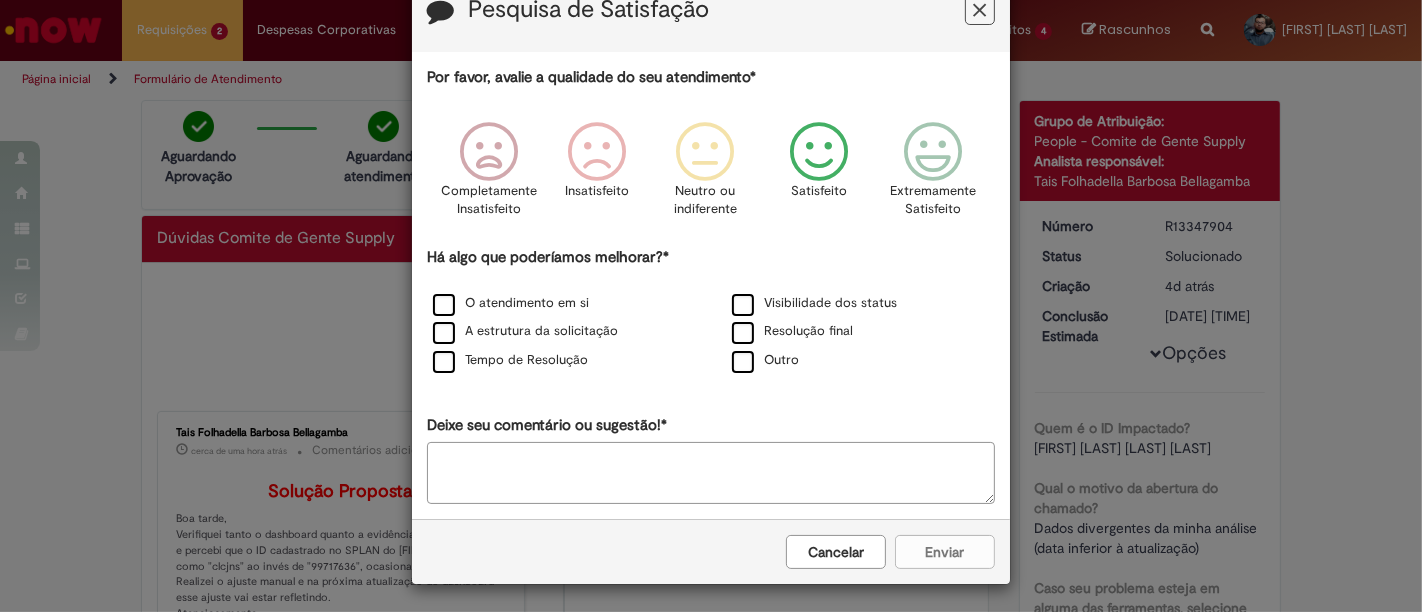 click at bounding box center (819, 152) 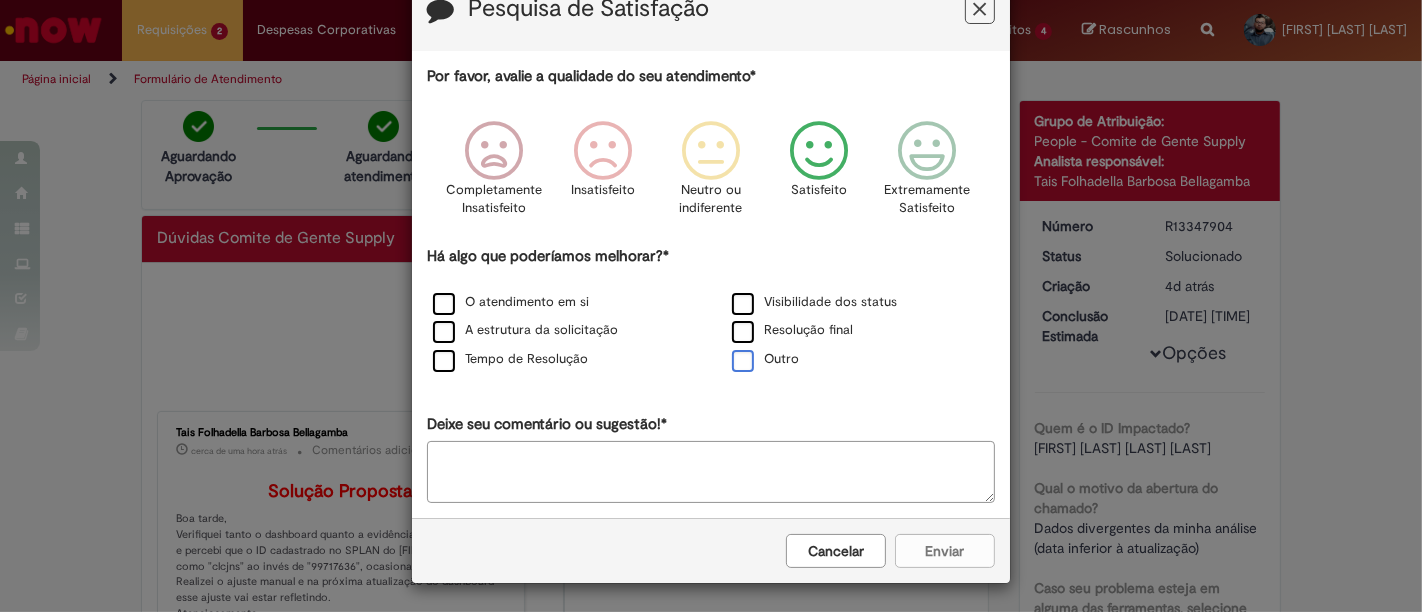 click on "Outro" at bounding box center (765, 359) 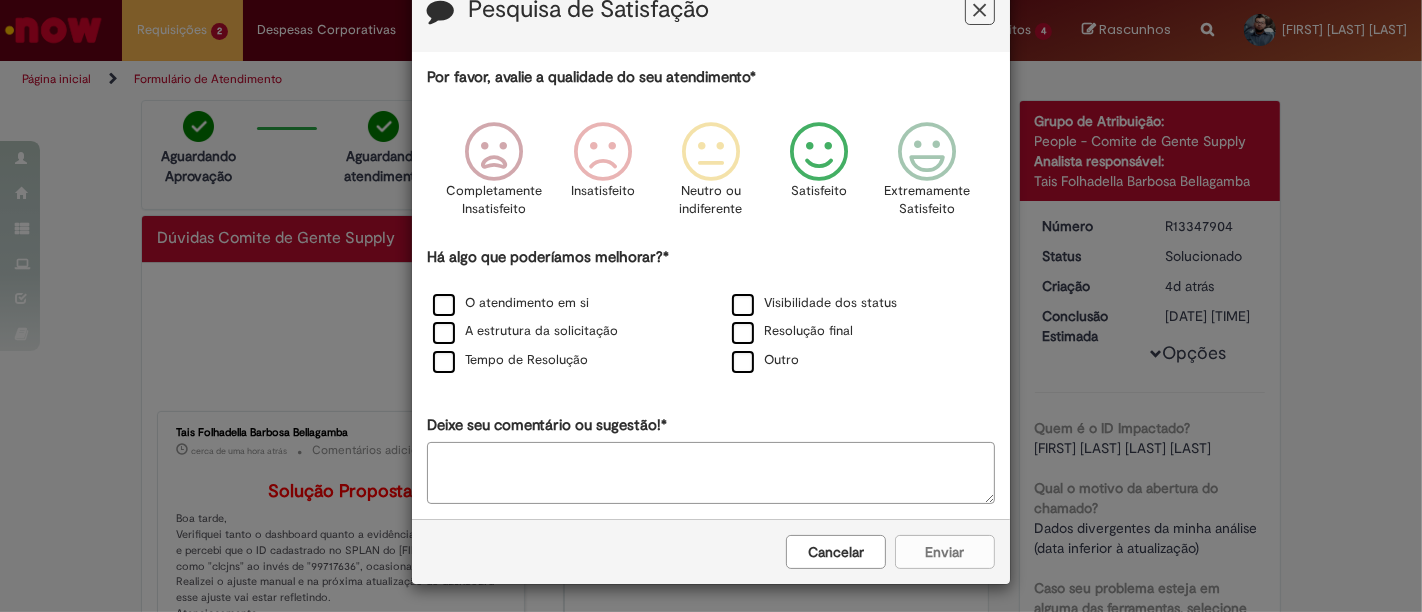 click on "Por favor, avalie a qualidade do seu atendimento*
Completamente Insatisfeito
Insatisfeito
Neutro ou indiferente
Satisfeito
Extremamente Satisfeito
Há algo que poderíamos melhorar?*
O atendimento em si
Visibilidade dos status
A estrutura da solicitação
Resolução final
Tempo de Resolução
Outro
Deixe seu comentário ou sugestão!*" at bounding box center [711, 285] 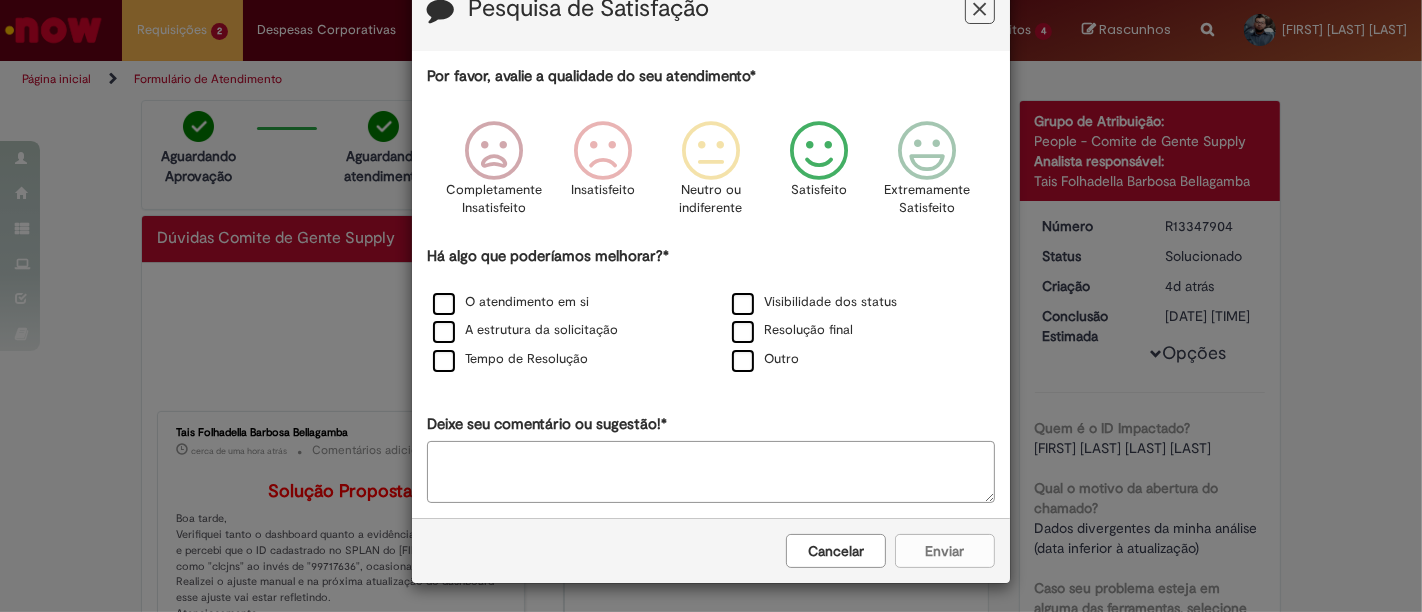 click on "Deixe seu comentário ou sugestão!*" at bounding box center [711, 472] 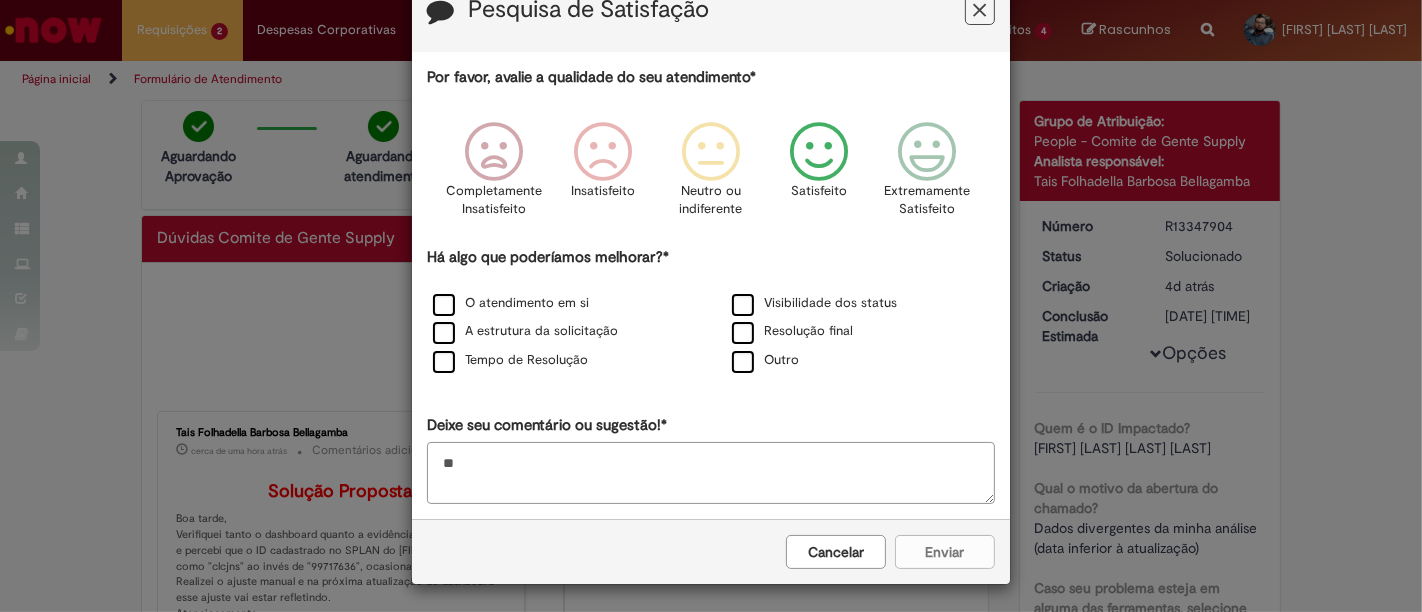 type on "*" 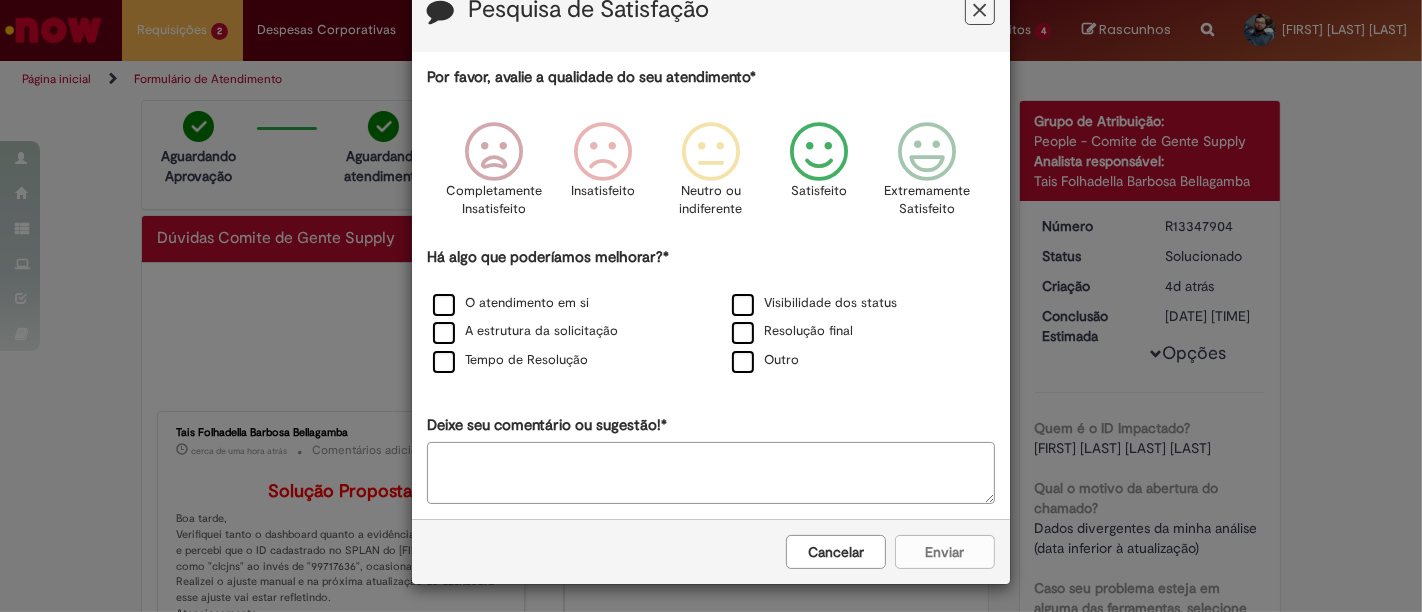 type on "*" 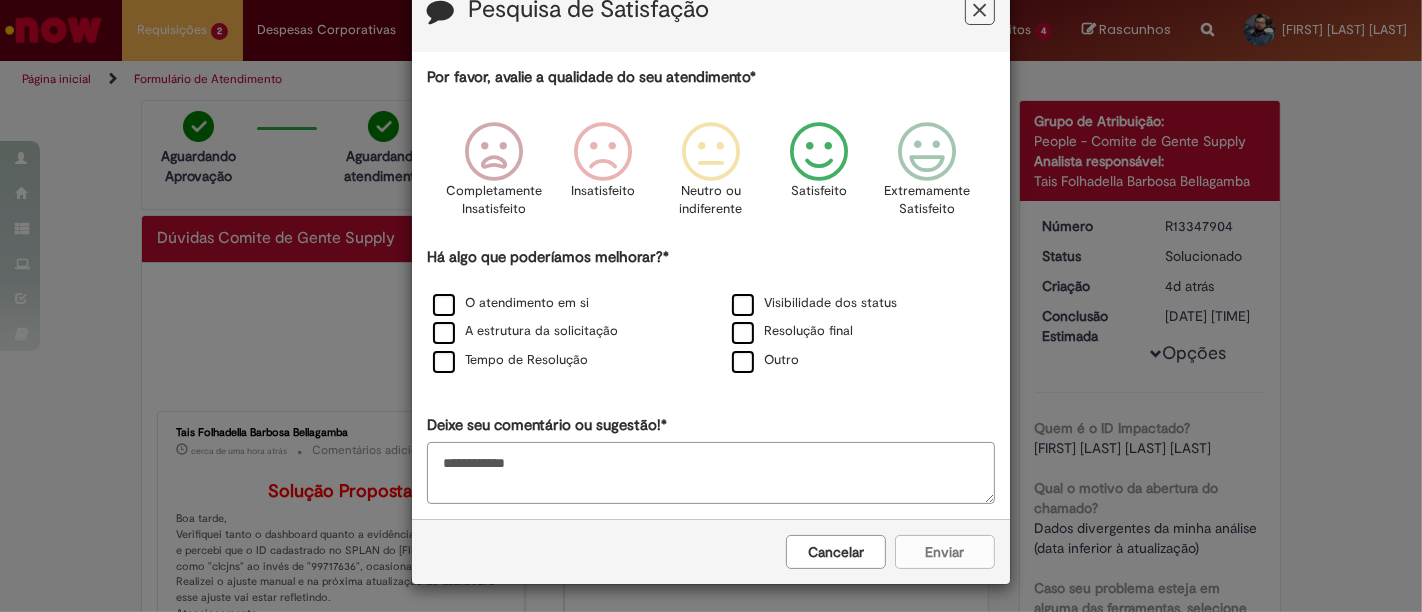 type on "**********" 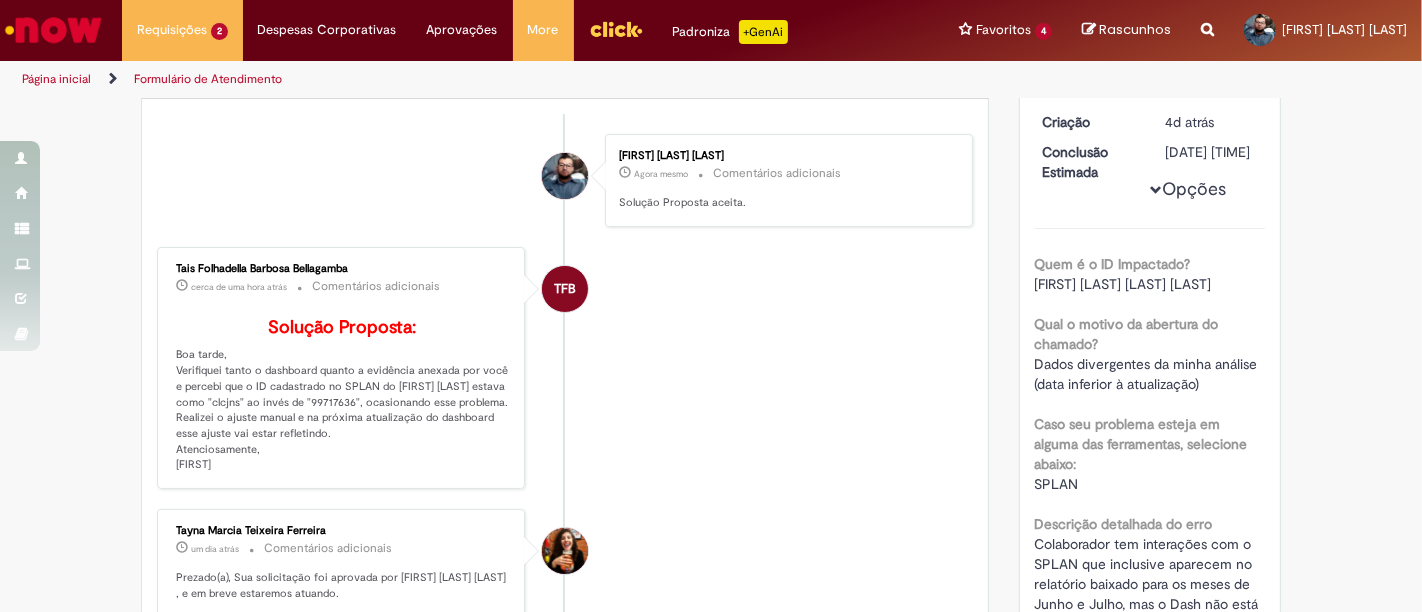 scroll, scrollTop: 0, scrollLeft: 0, axis: both 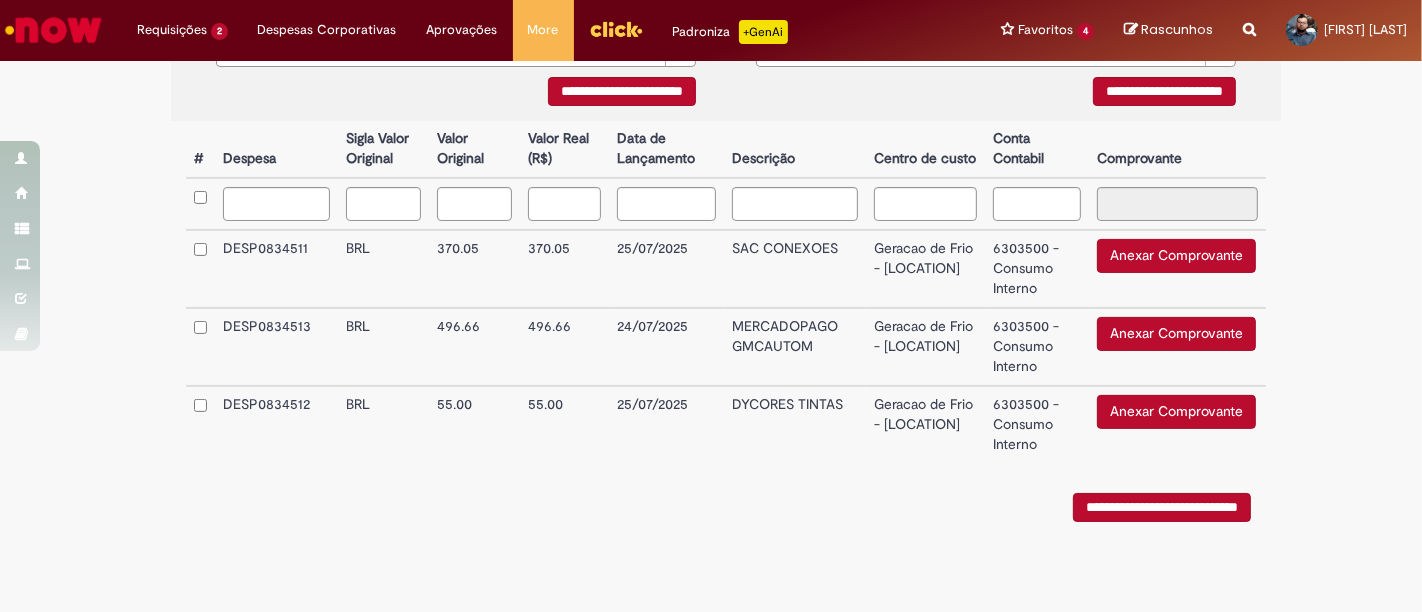 click on "Anexar Comprovante" at bounding box center (1176, 256) 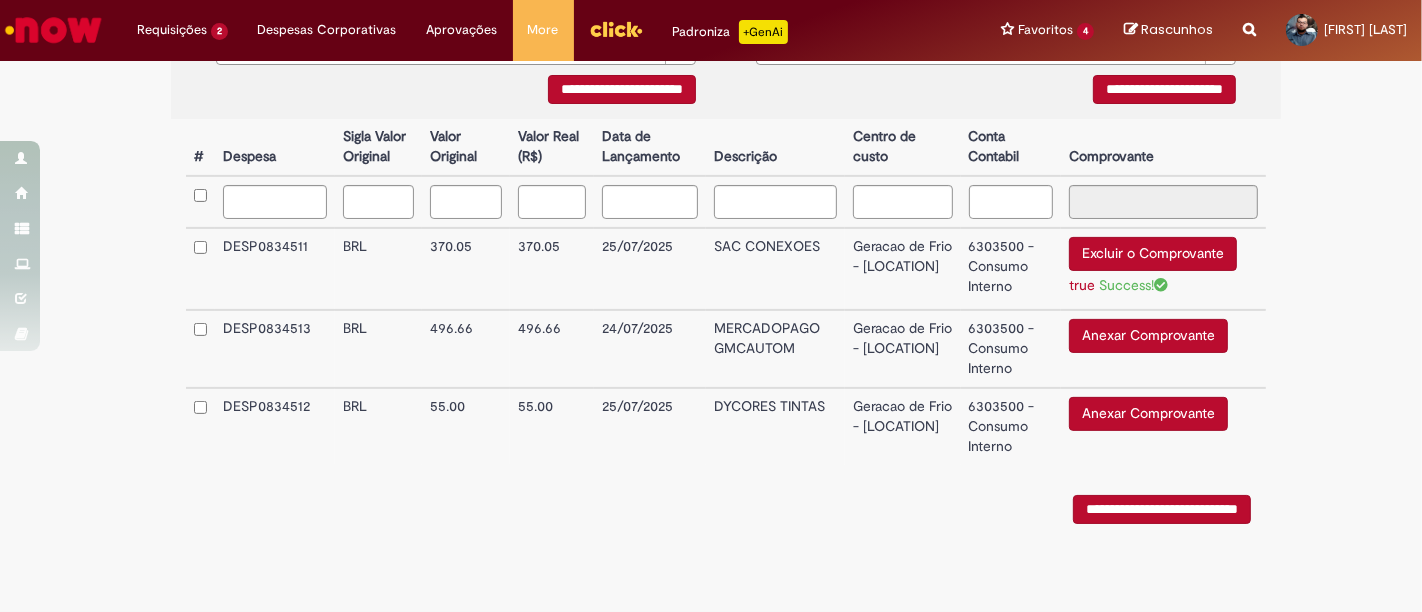 click on "Anexar Comprovante" at bounding box center (1148, 336) 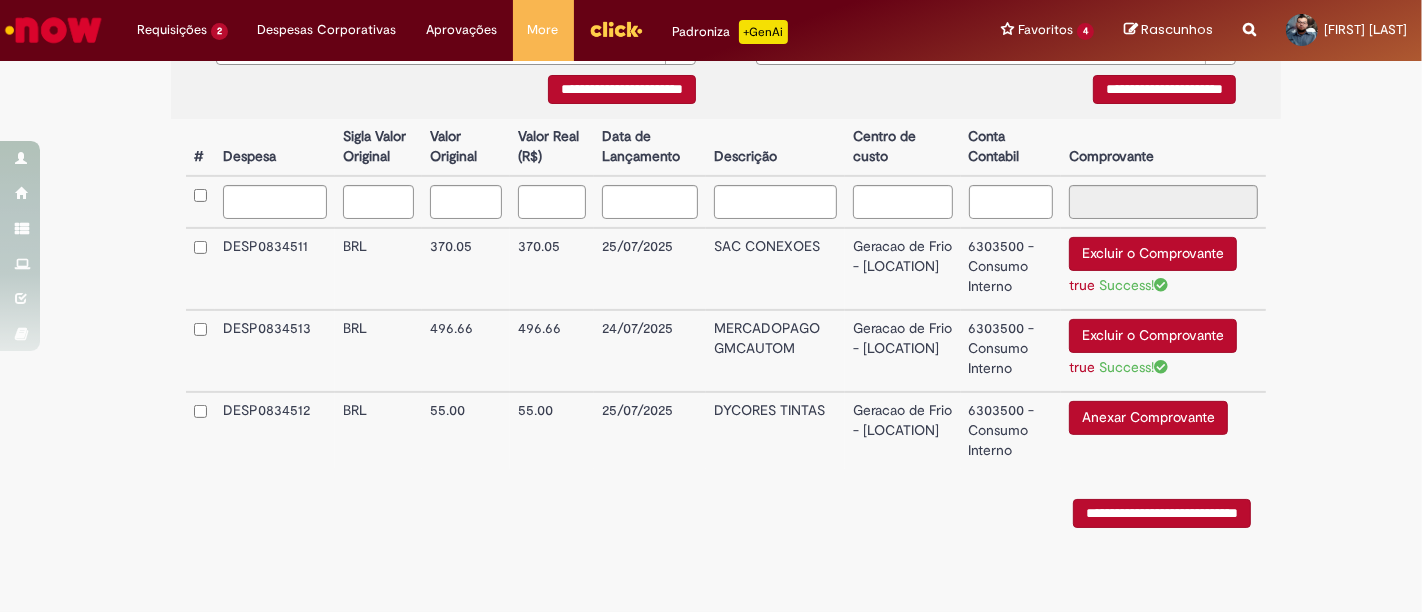 click on "Anexar Comprovante" at bounding box center [1148, 418] 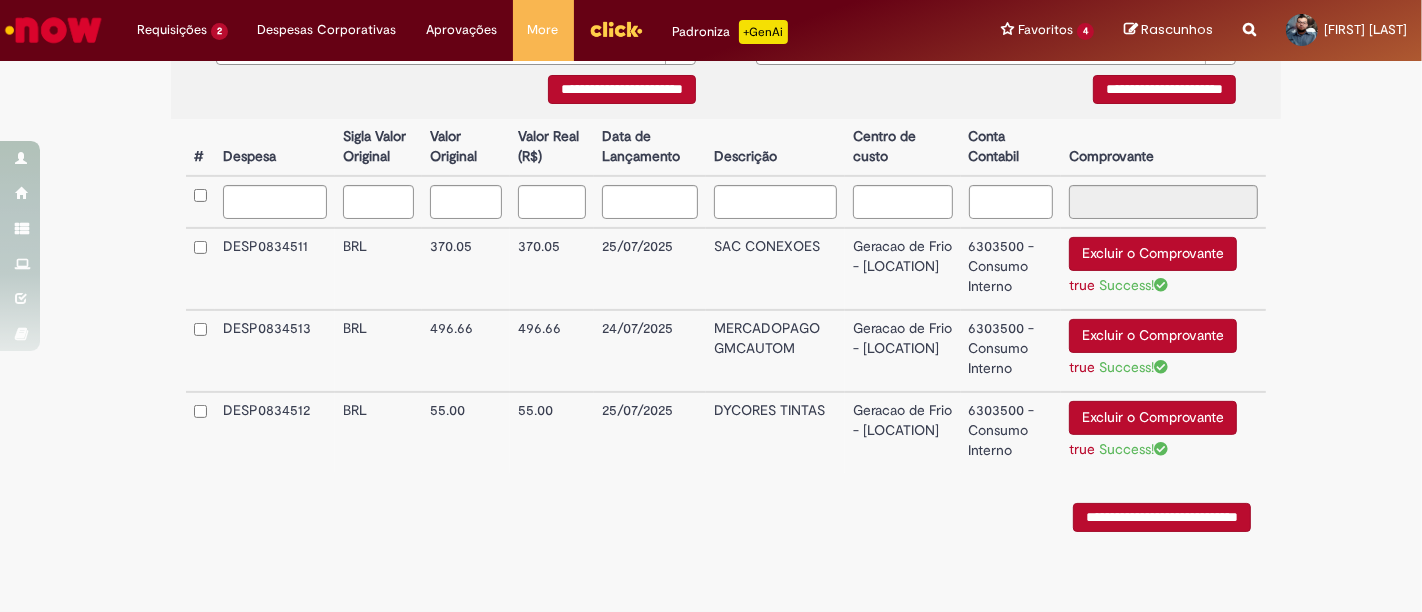 click on "**********" at bounding box center [1162, 517] 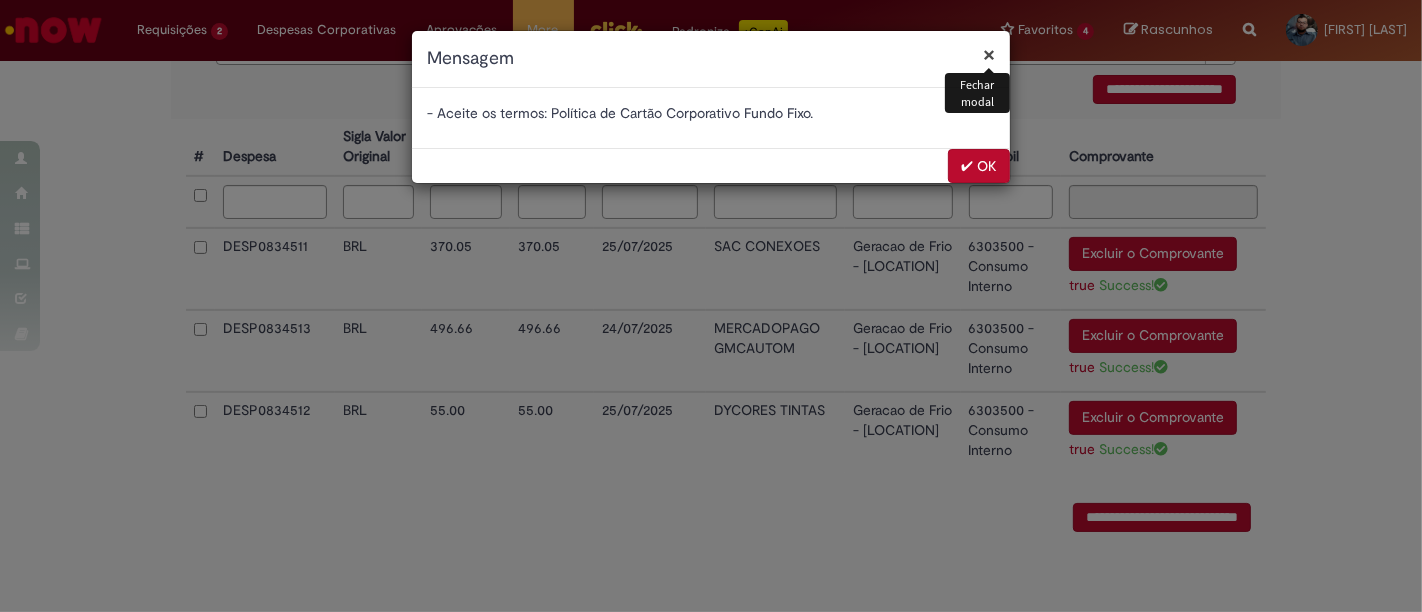 click on "× Fechar modal Mensagem - Aceite os termos: Política de Cartão Corporativo Fundo Fixo.  ✔ OK" at bounding box center (711, 306) 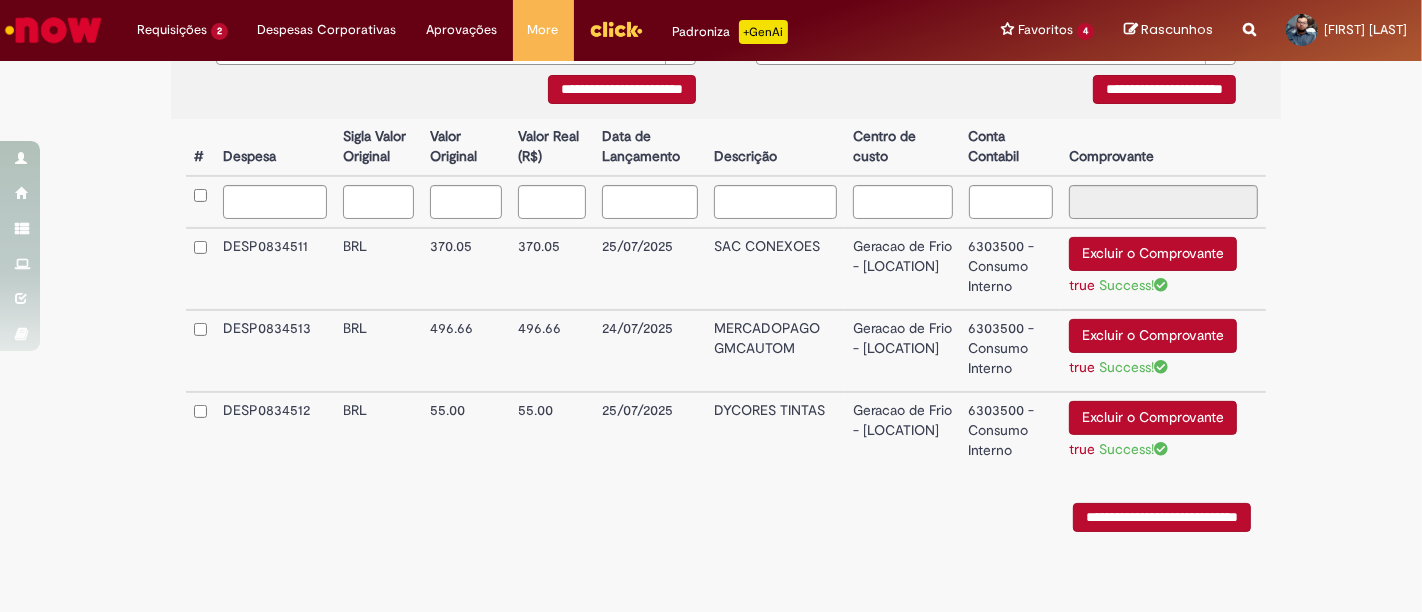 scroll, scrollTop: 175, scrollLeft: 0, axis: vertical 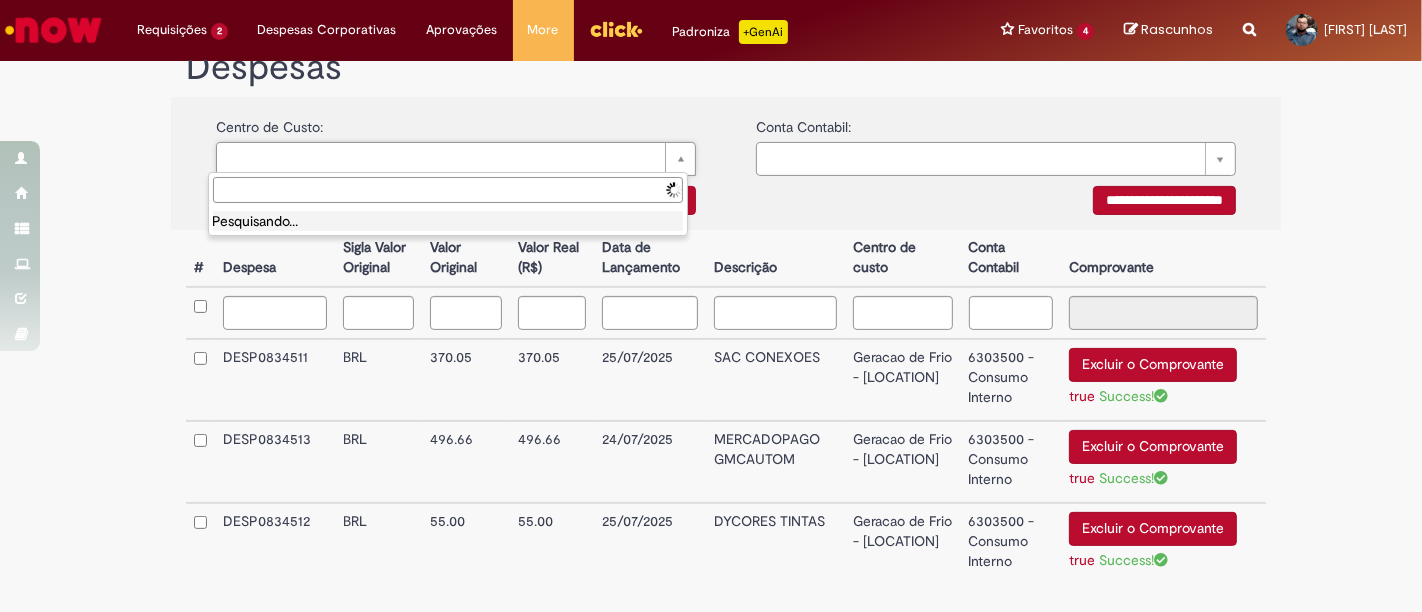 paste on "**********" 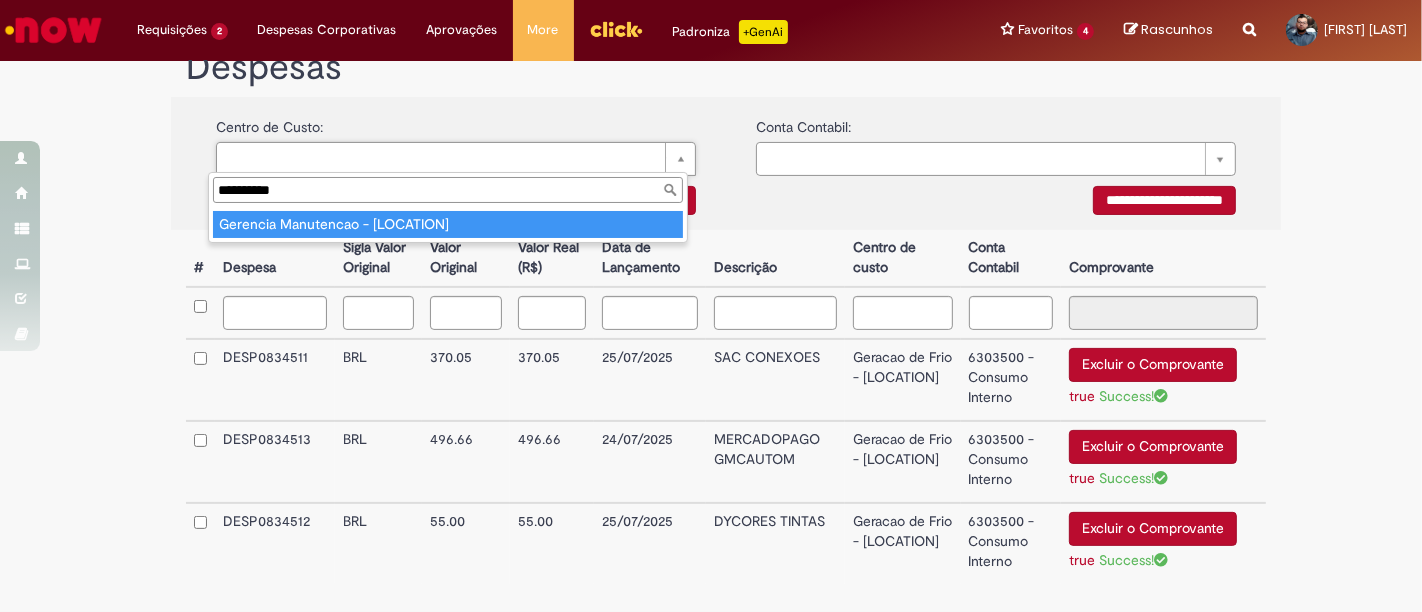 type on "**********" 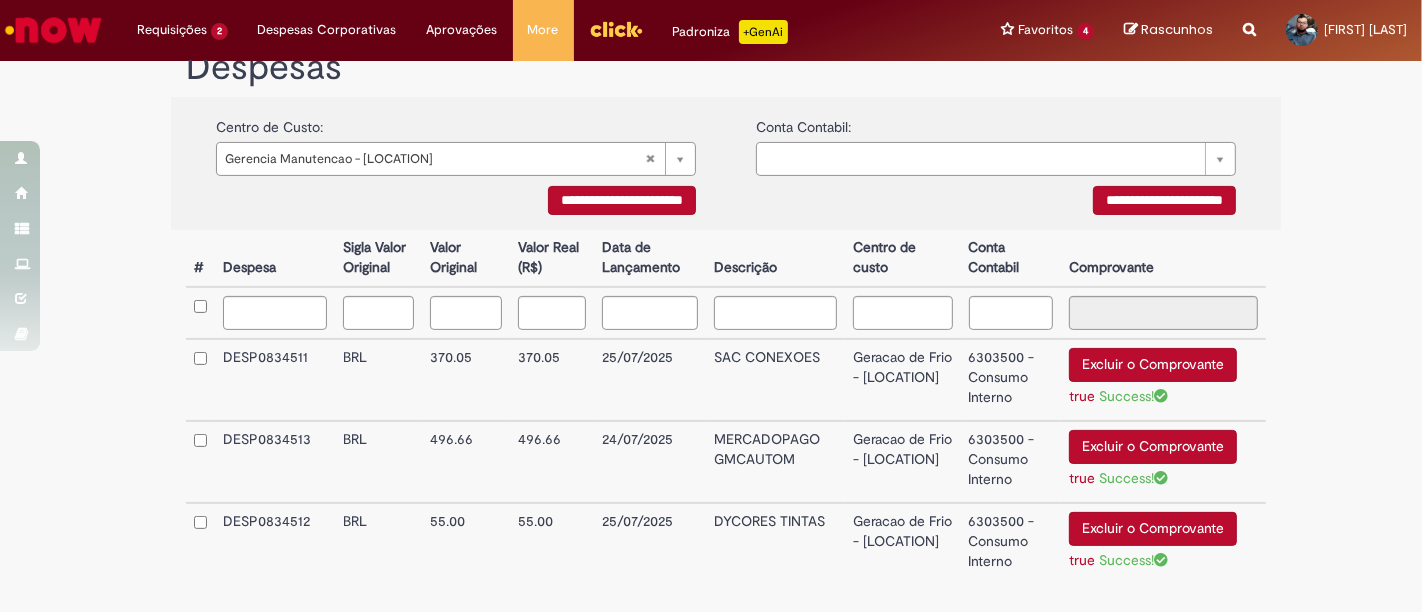click on "**********" at bounding box center [622, 200] 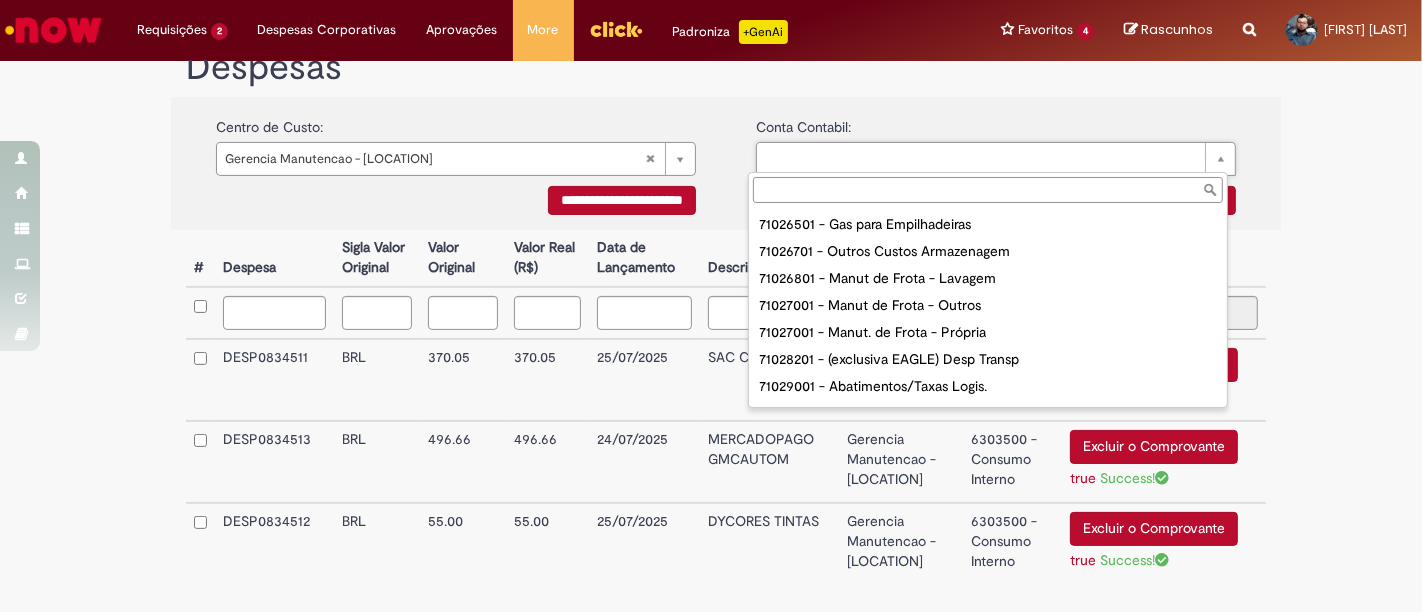 paste on "********" 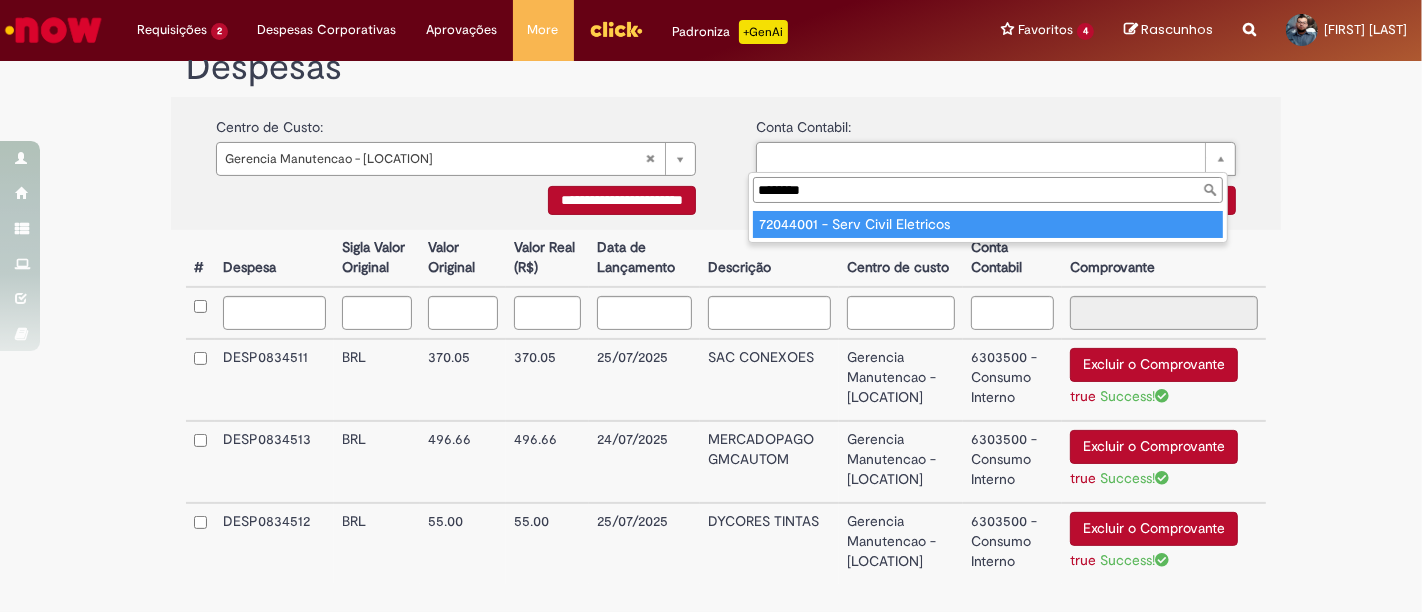 type on "********" 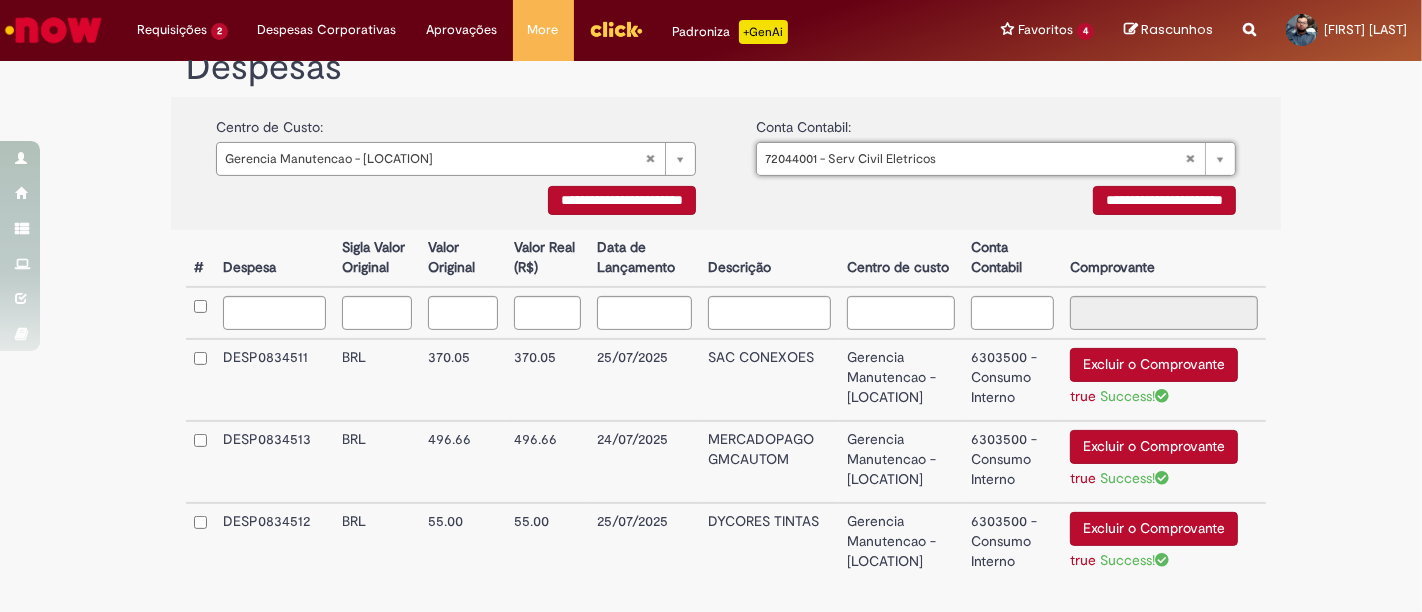 click on "**********" at bounding box center [1164, 200] 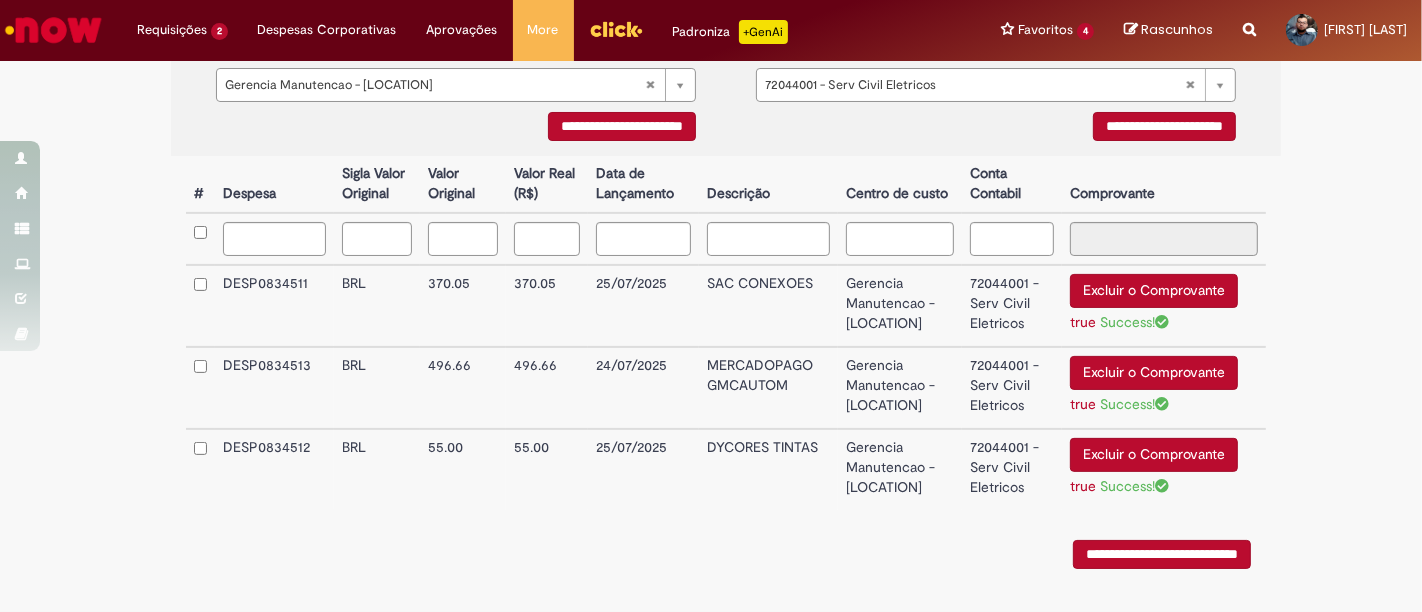 scroll, scrollTop: 518, scrollLeft: 0, axis: vertical 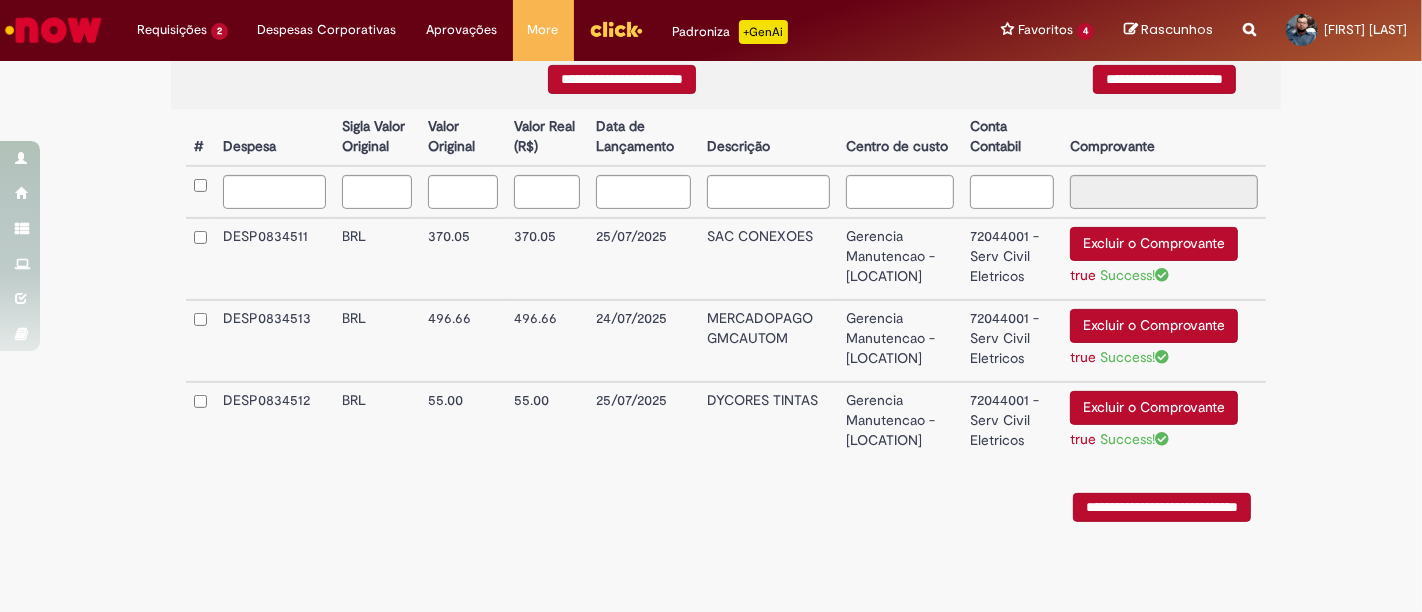 click on "**********" at bounding box center (1162, 507) 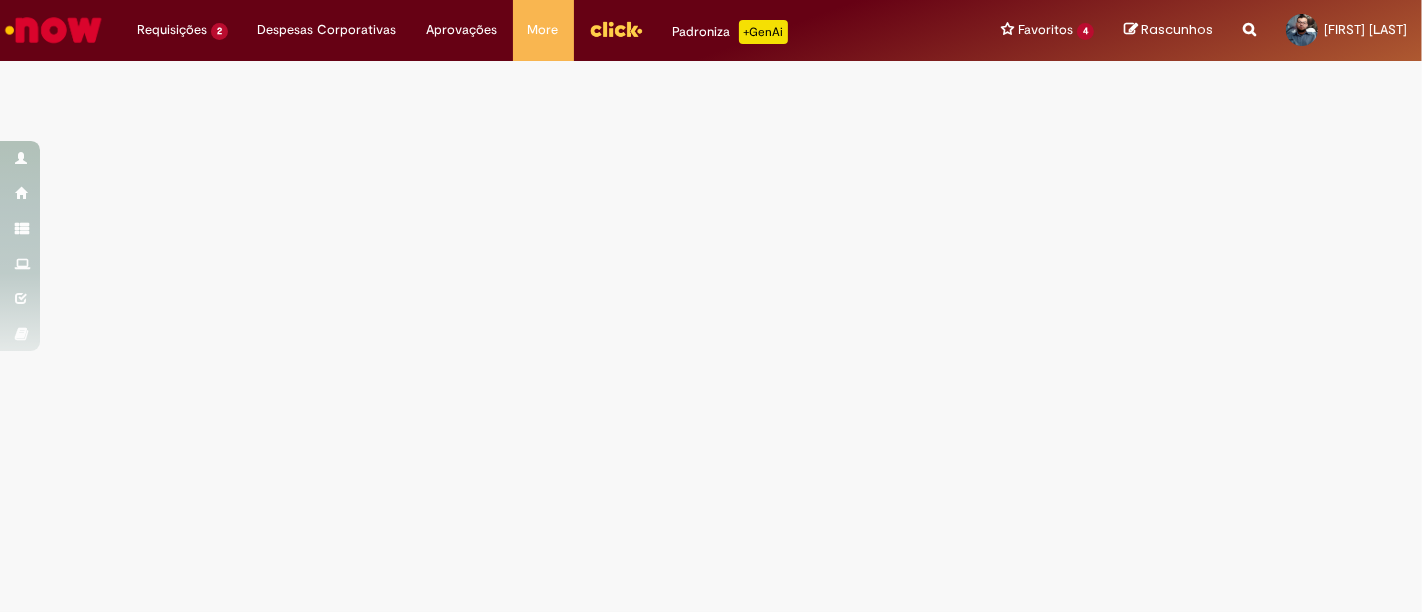 scroll, scrollTop: 0, scrollLeft: 0, axis: both 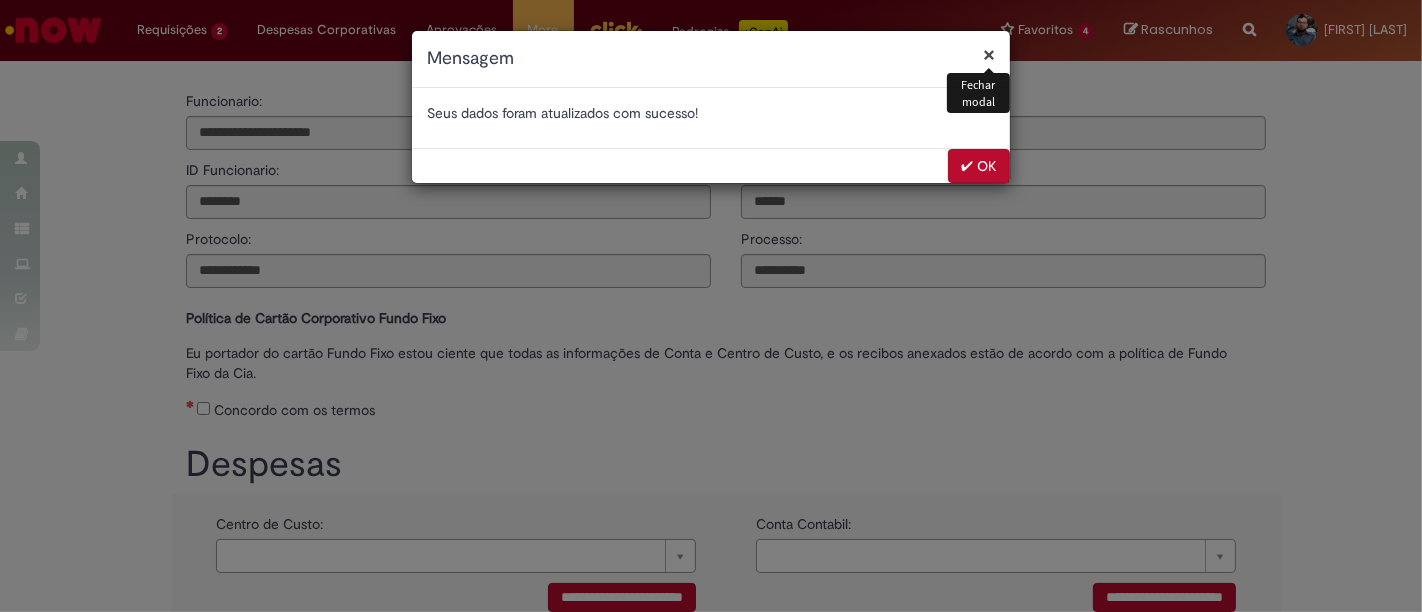 click on "✔ OK" at bounding box center [979, 166] 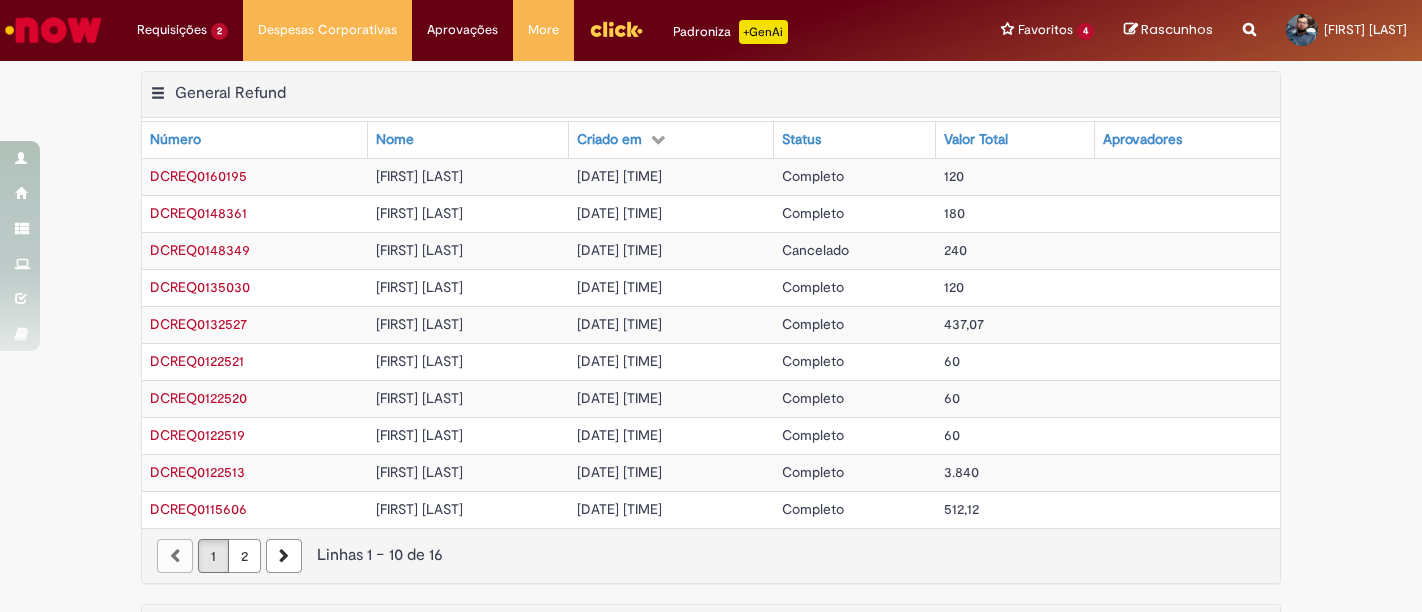 scroll, scrollTop: 0, scrollLeft: 0, axis: both 